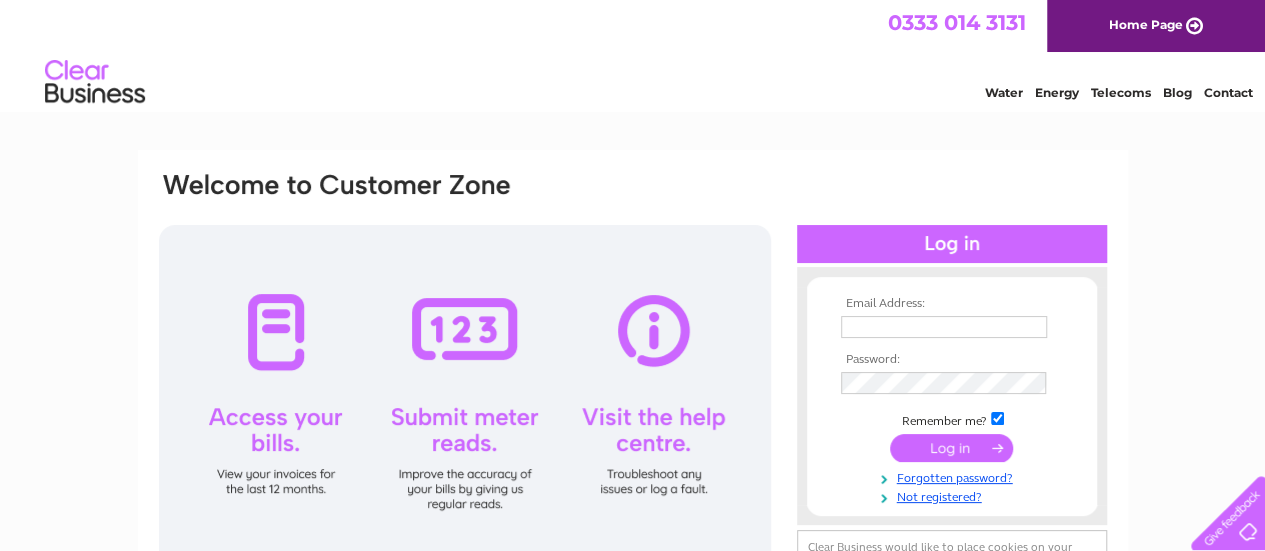scroll, scrollTop: 0, scrollLeft: 0, axis: both 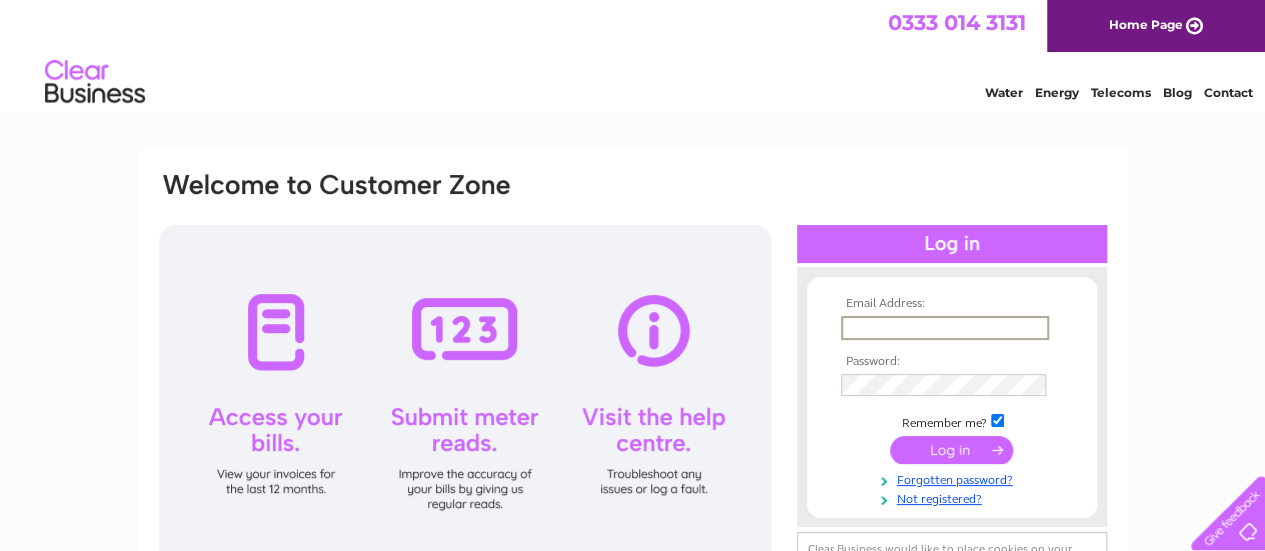 click at bounding box center (945, 328) 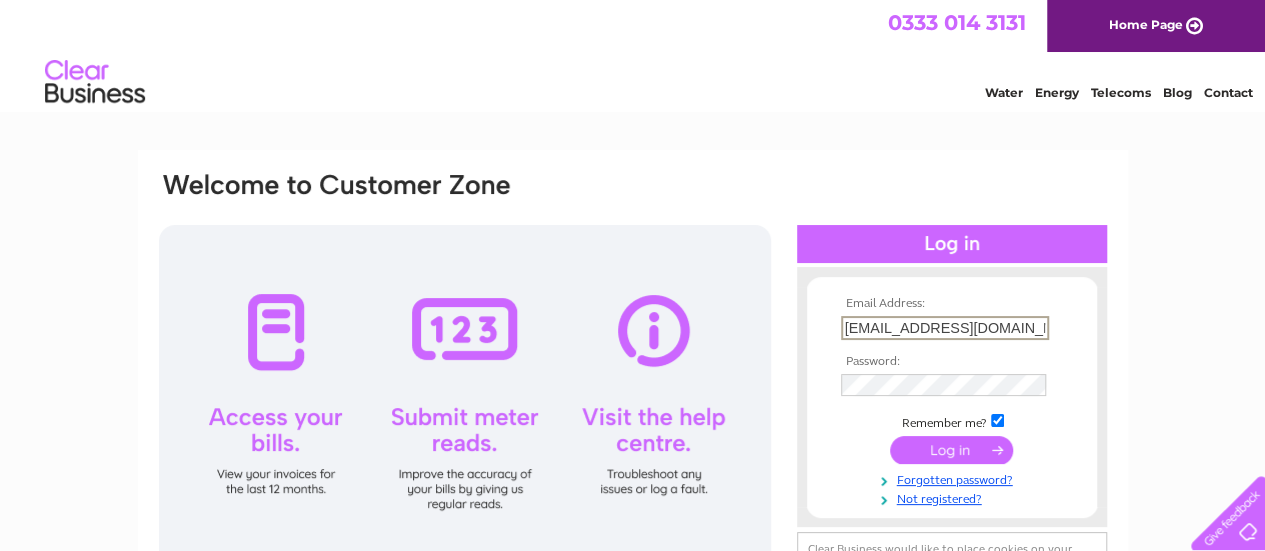 type on "[EMAIL_ADDRESS][DOMAIN_NAME]" 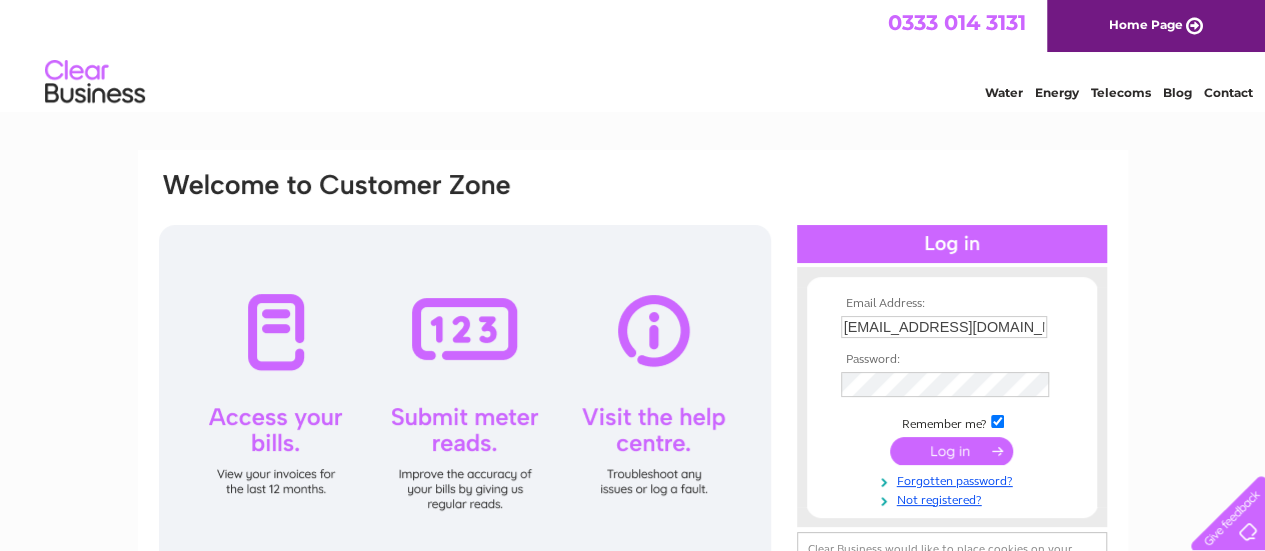 click at bounding box center (951, 451) 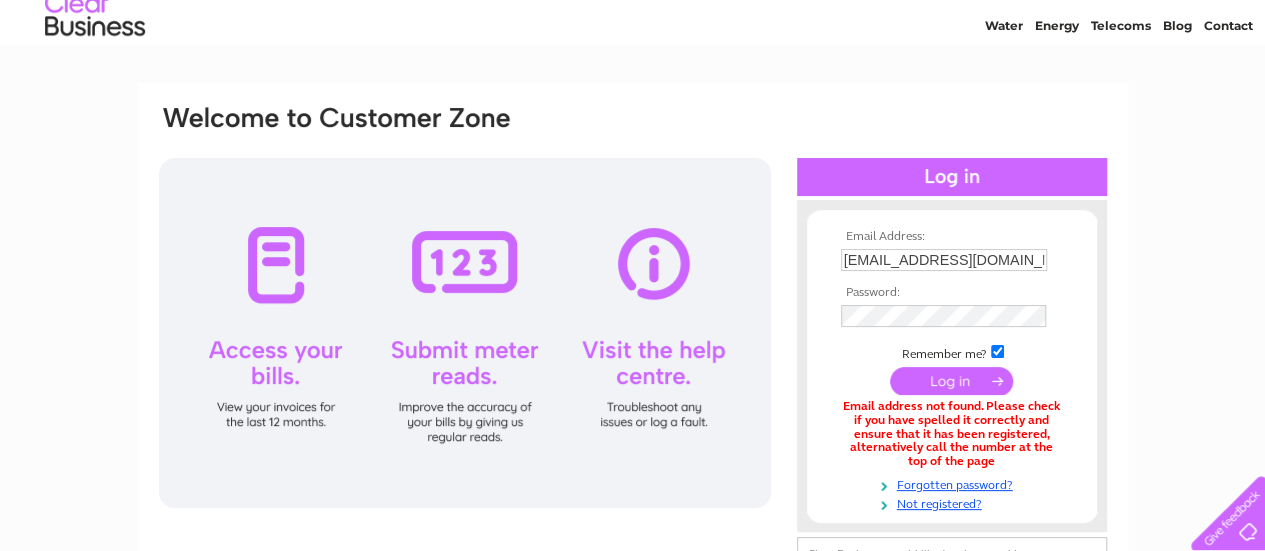 scroll, scrollTop: 68, scrollLeft: 0, axis: vertical 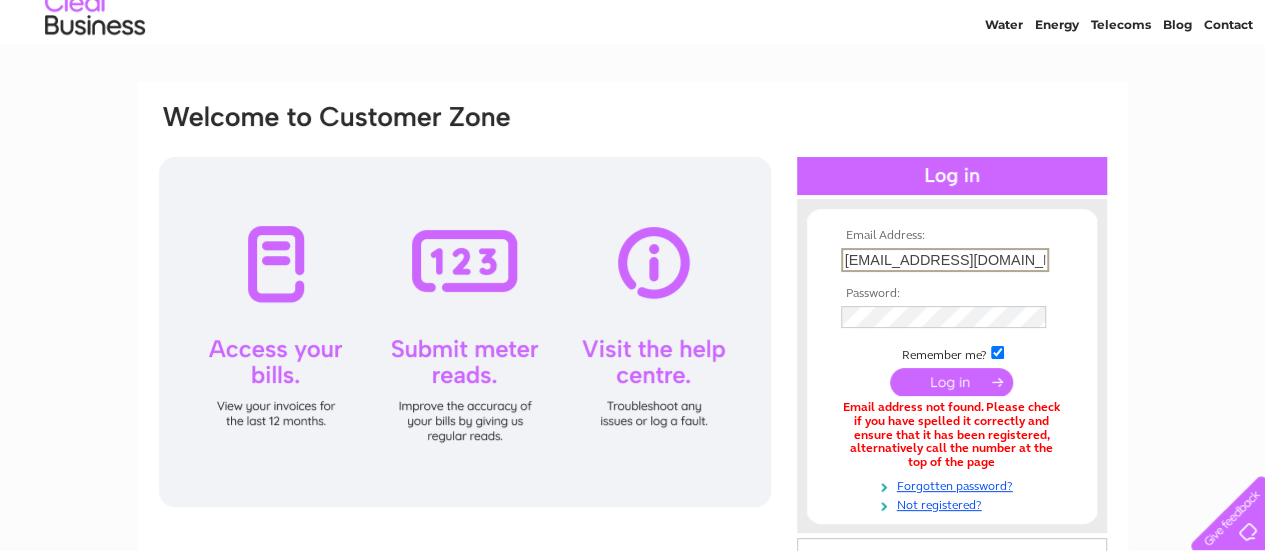 click on "[EMAIL_ADDRESS][DOMAIN_NAME]" at bounding box center [945, 260] 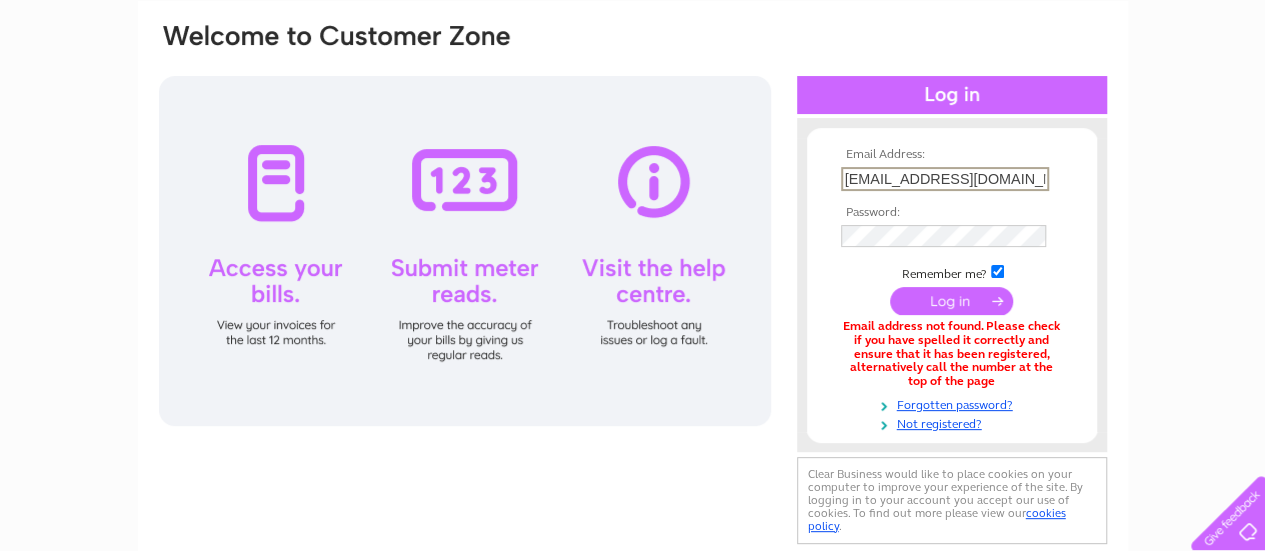 scroll, scrollTop: 152, scrollLeft: 0, axis: vertical 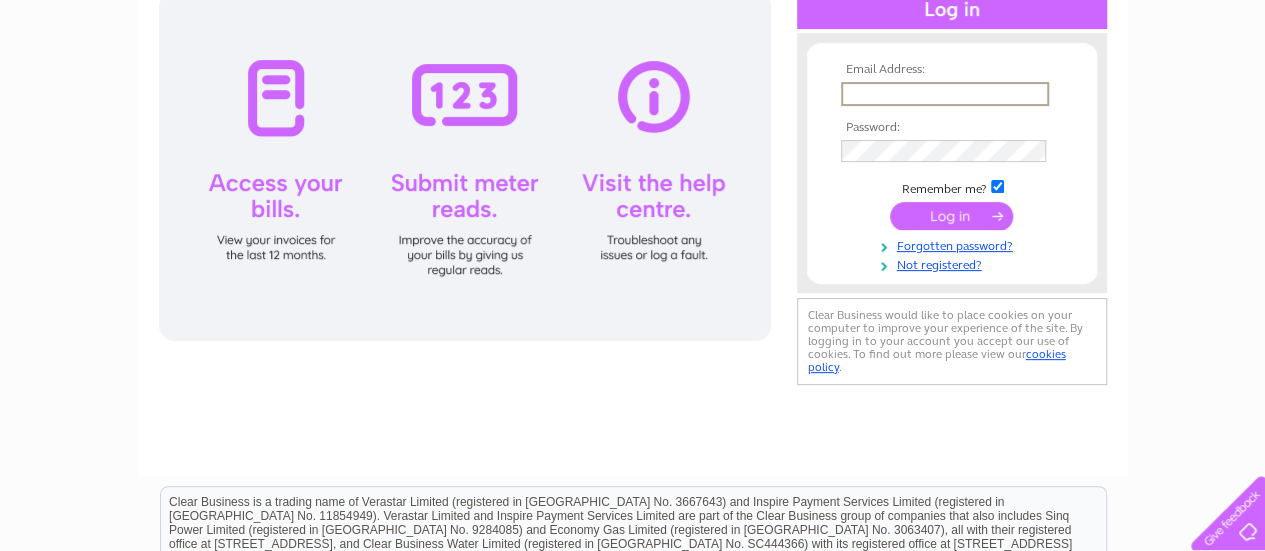 click at bounding box center (945, 94) 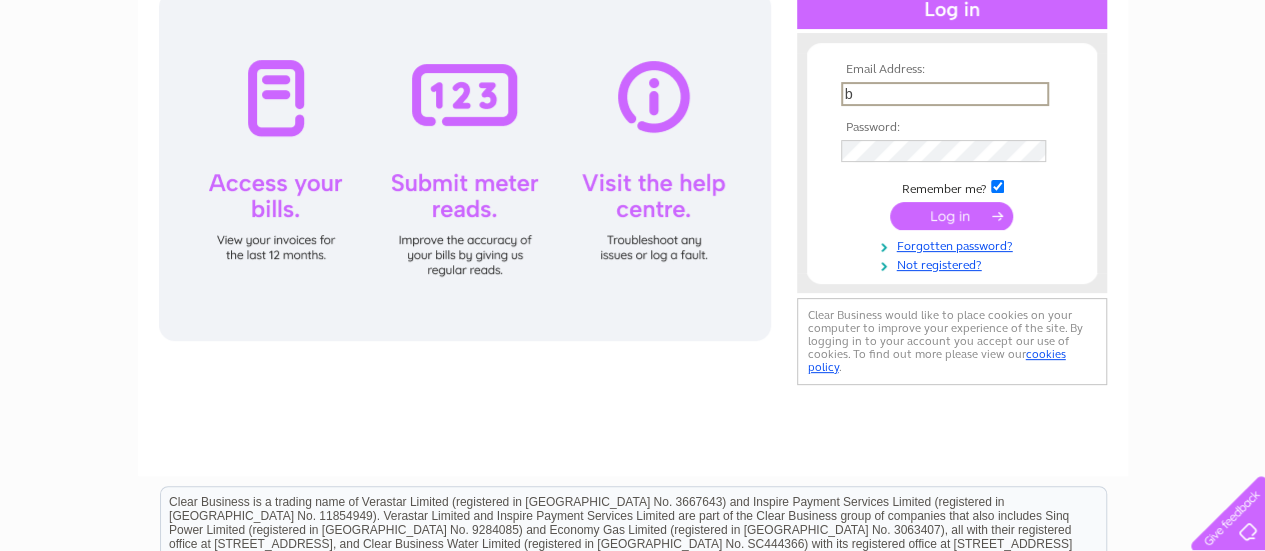 click on "b" at bounding box center [945, 94] 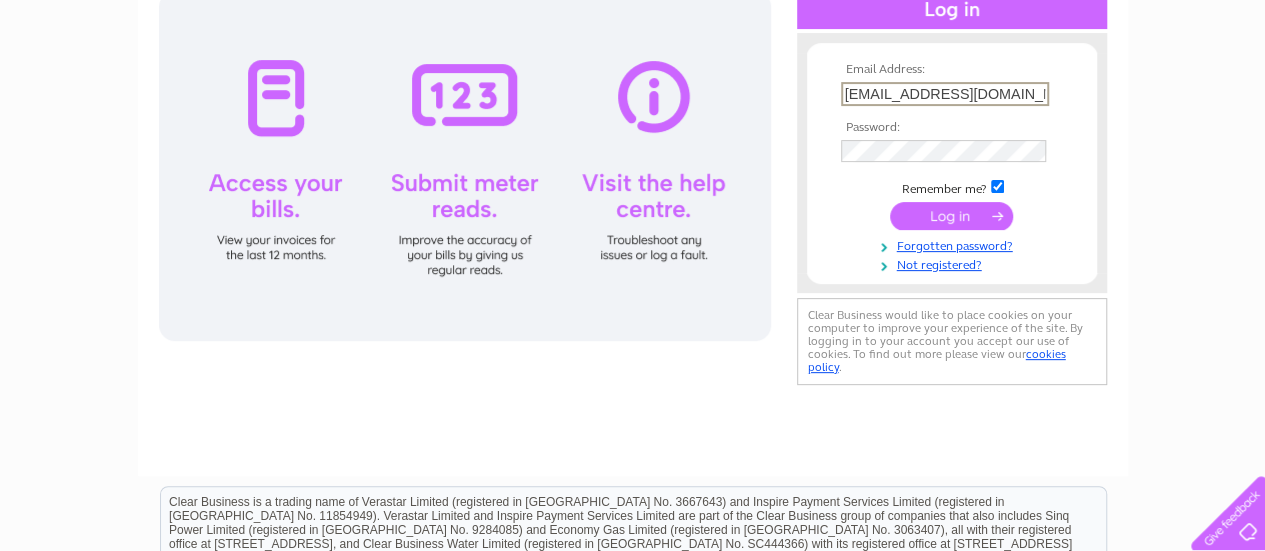 type on "[EMAIL_ADDRESS][DOMAIN_NAME]" 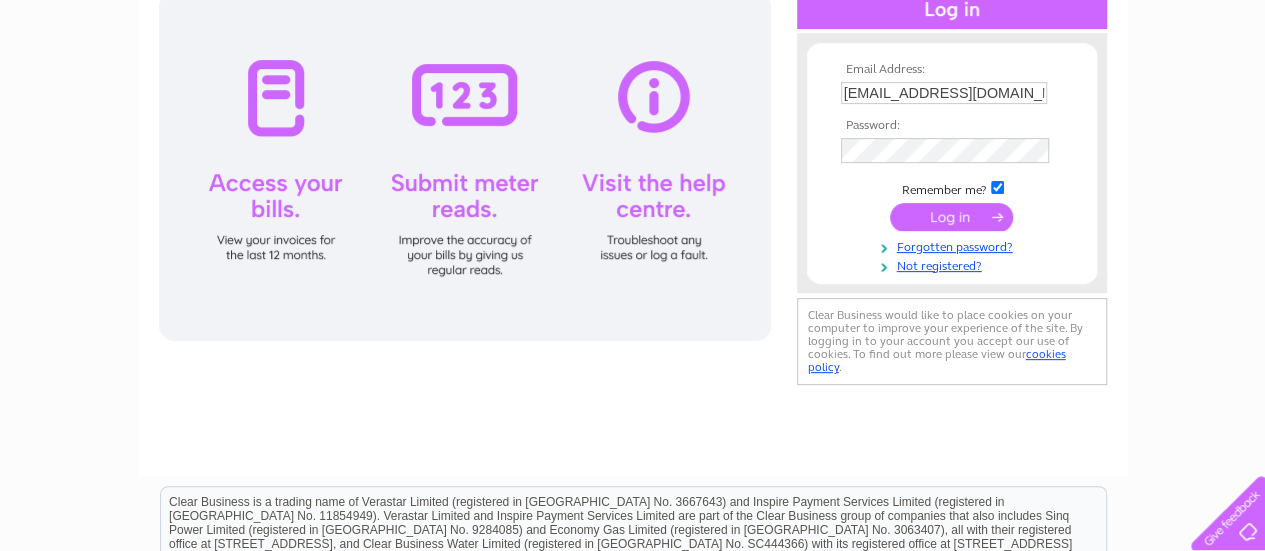 click at bounding box center (951, 217) 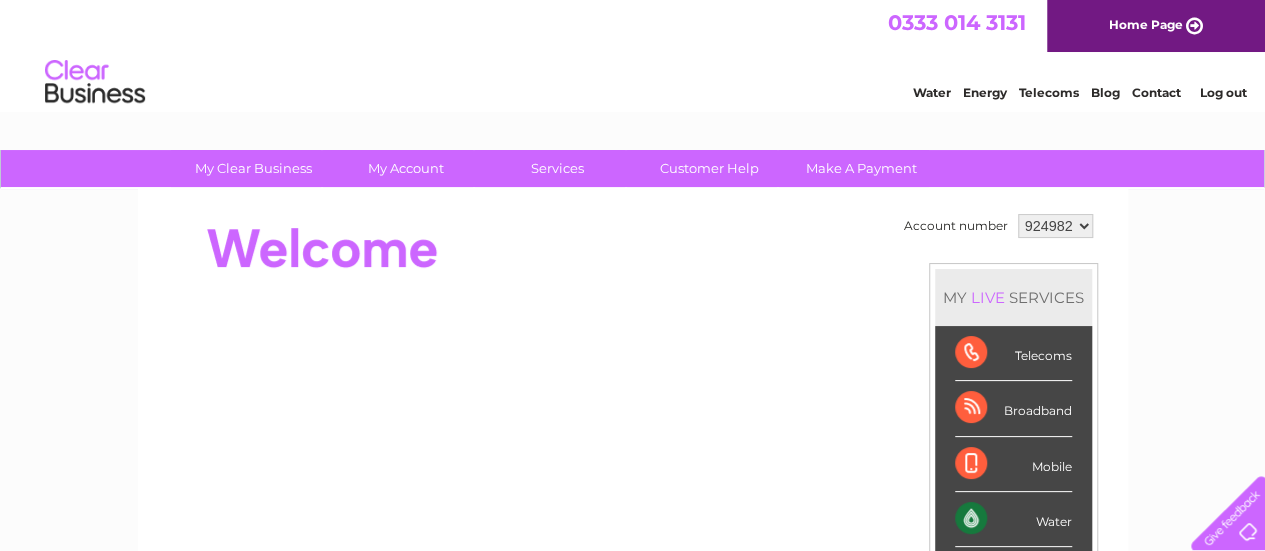 scroll, scrollTop: 0, scrollLeft: 0, axis: both 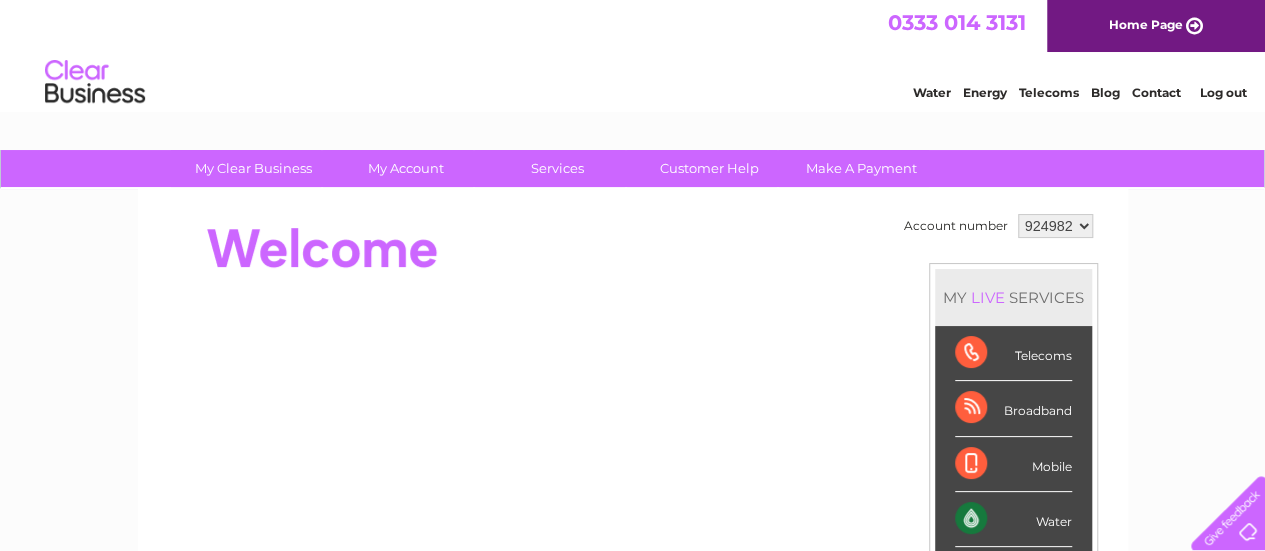 click at bounding box center [521, 249] 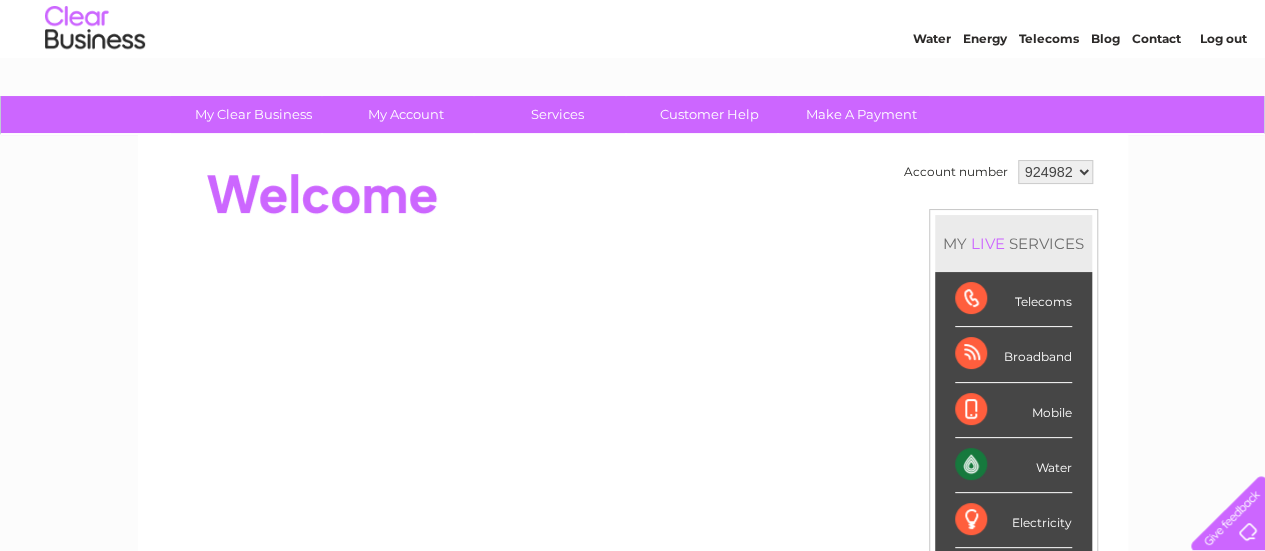 scroll, scrollTop: 53, scrollLeft: 0, axis: vertical 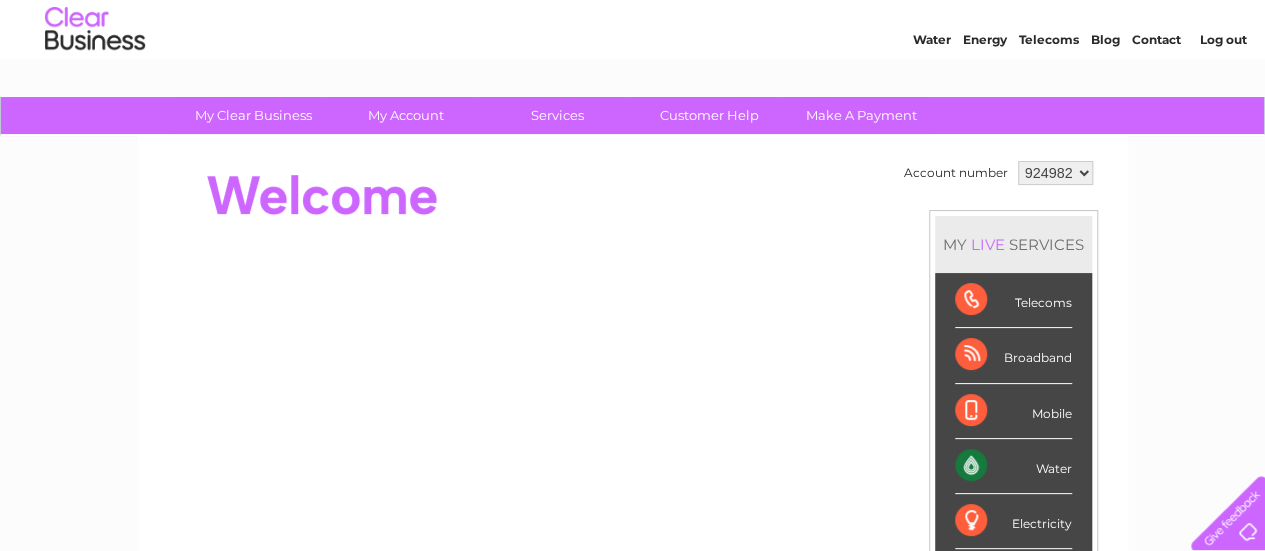 click at bounding box center [521, 196] 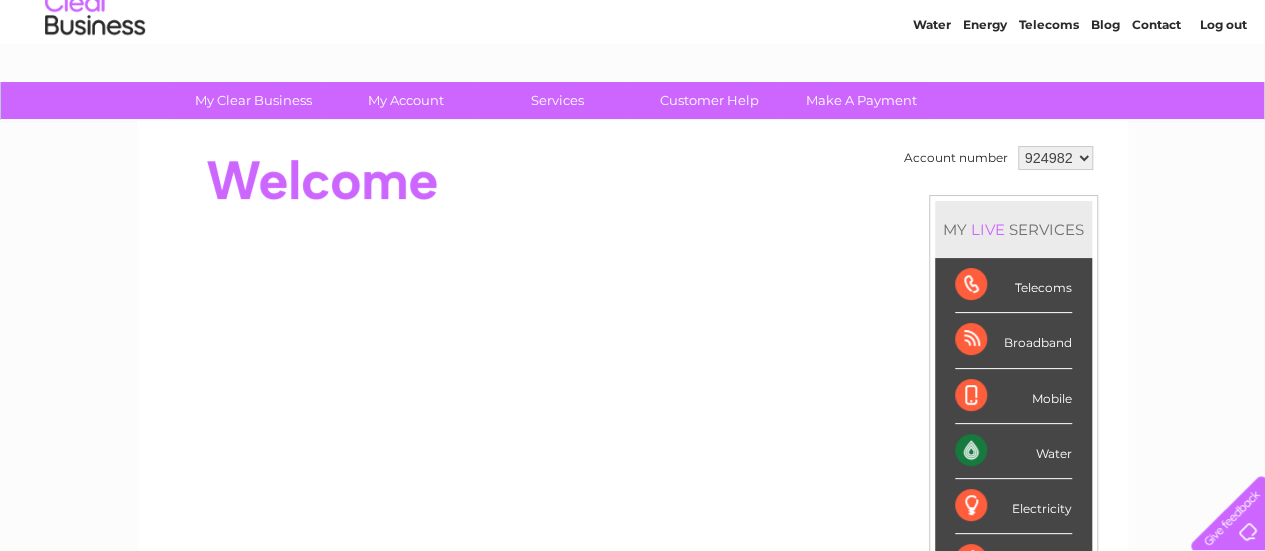 scroll, scrollTop: 67, scrollLeft: 0, axis: vertical 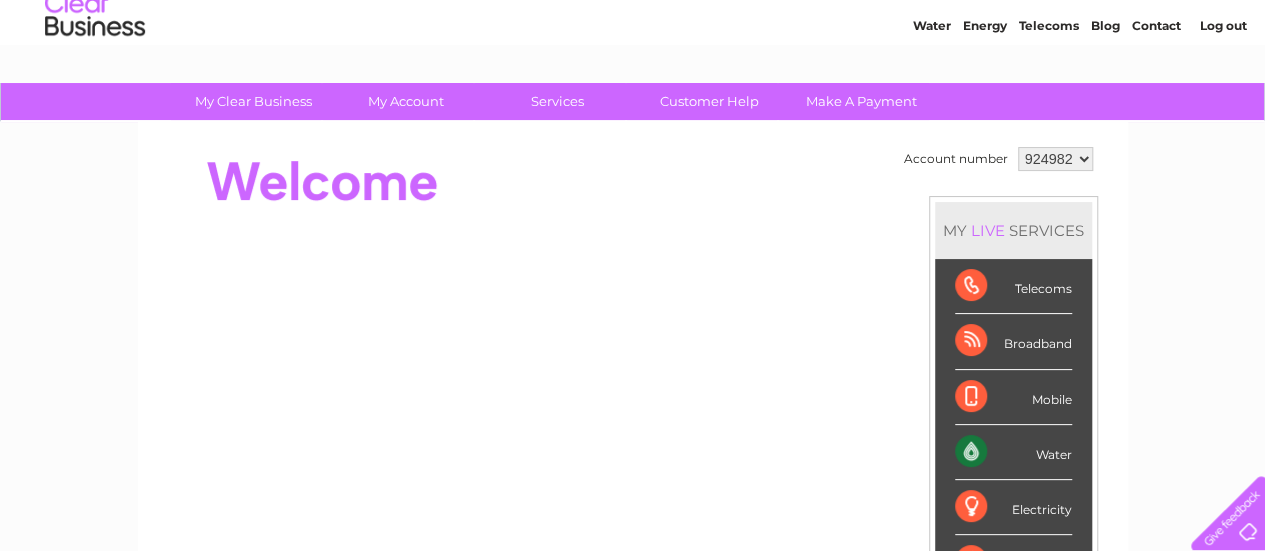 click at bounding box center (521, 182) 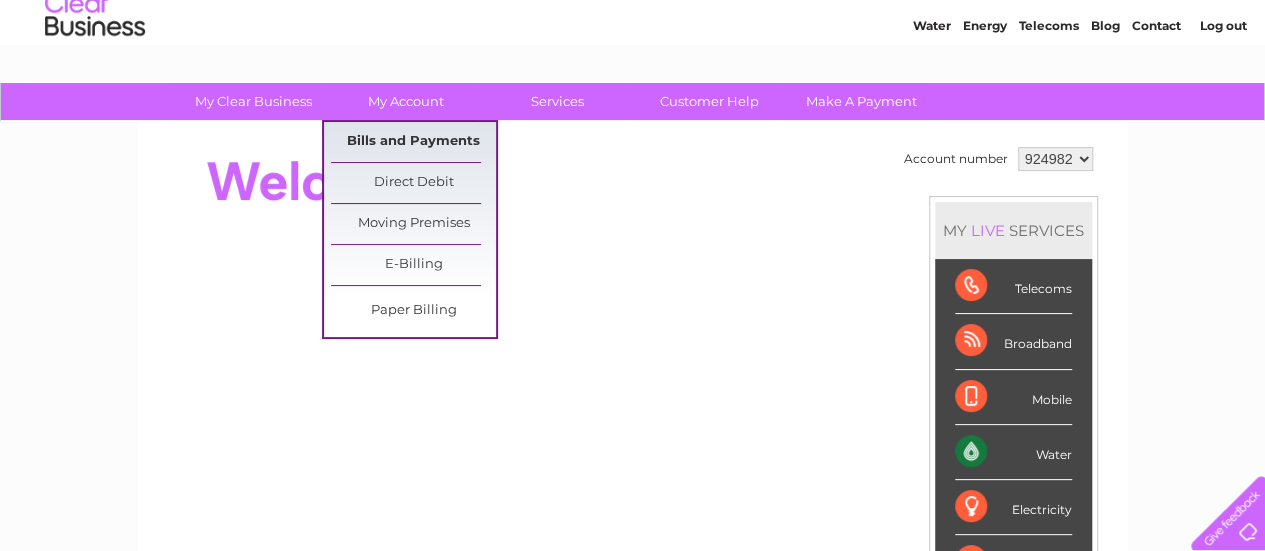 click on "Bills and Payments" at bounding box center [413, 142] 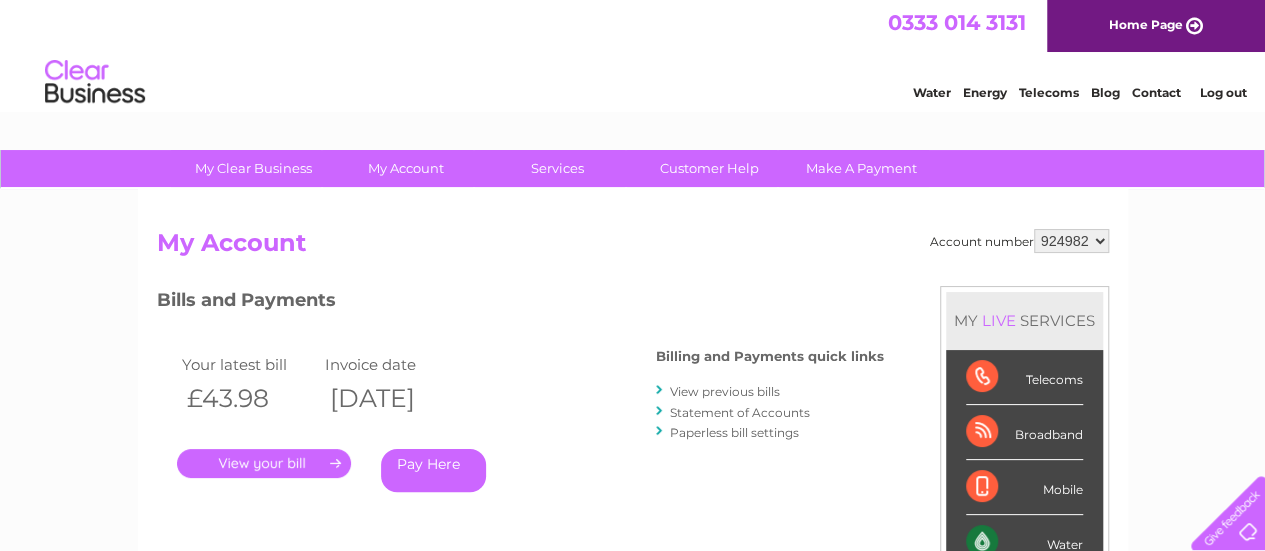 scroll, scrollTop: 0, scrollLeft: 0, axis: both 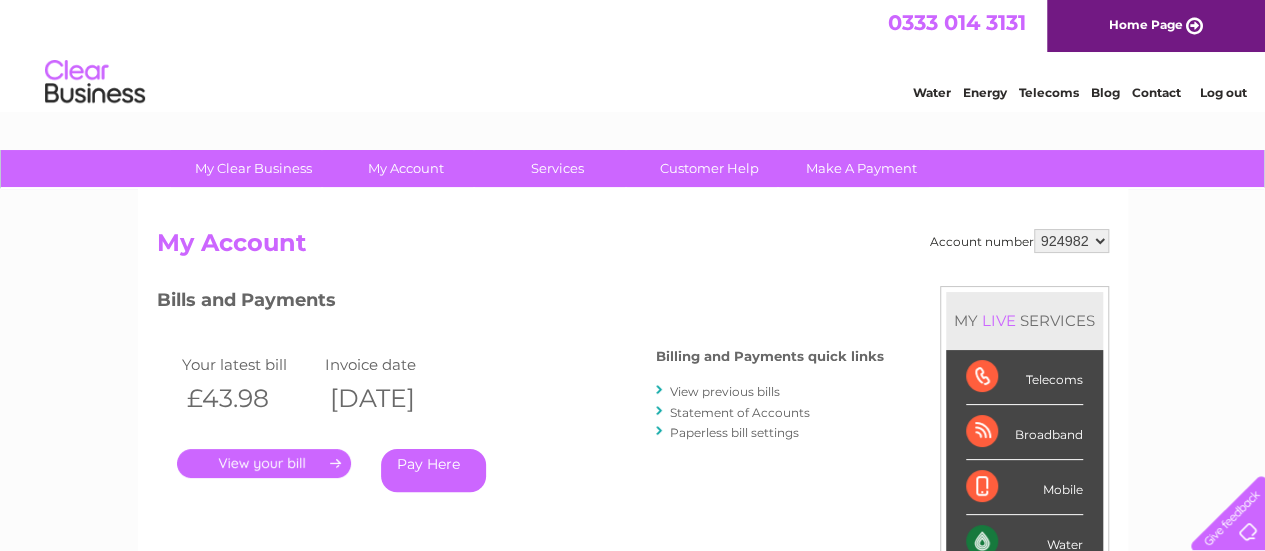 click on "My Account" at bounding box center (633, 248) 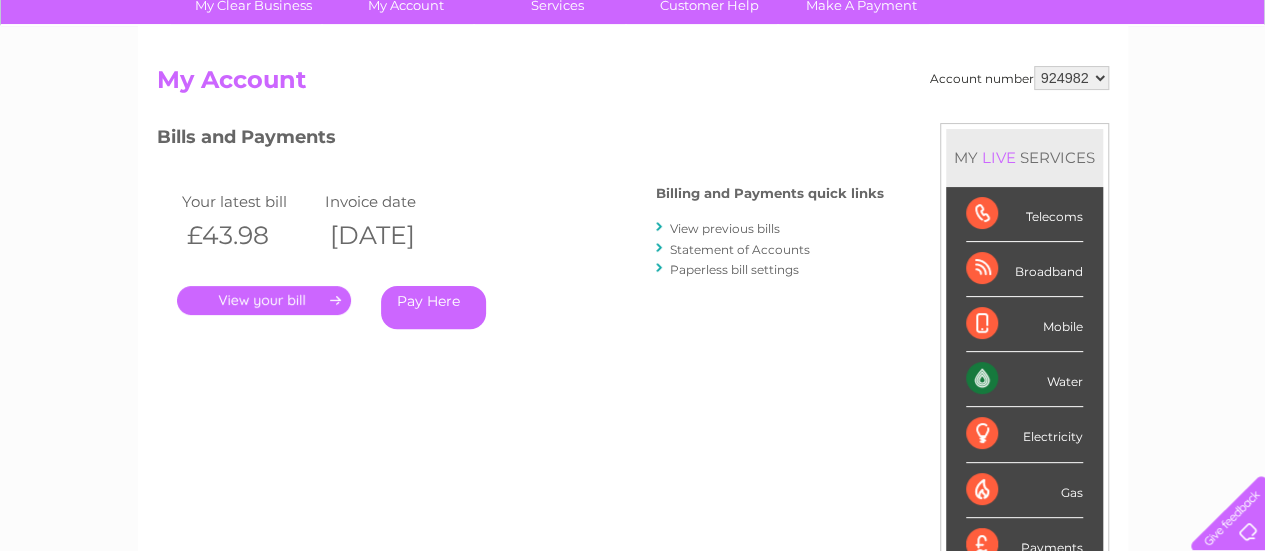 scroll, scrollTop: 164, scrollLeft: 0, axis: vertical 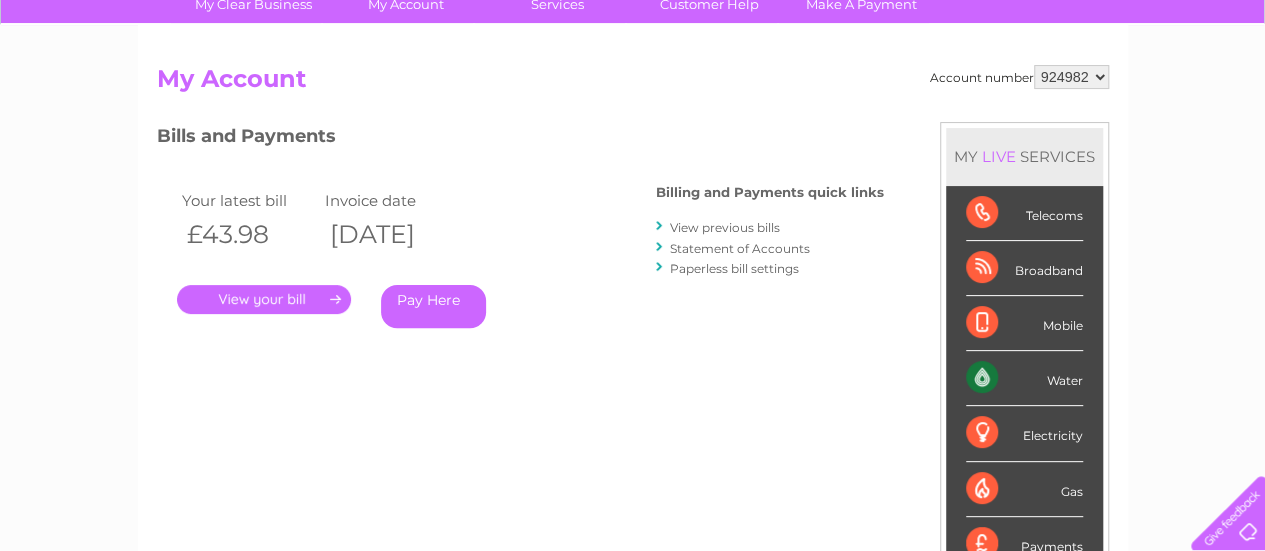 click on "Account number    924982
My Account
MY LIVE SERVICES
Telecoms
Broadband
Mobile
Water
Electricity
Gas
Payments
Bills and Payments
Billing and Payments quick links
." at bounding box center [633, 366] 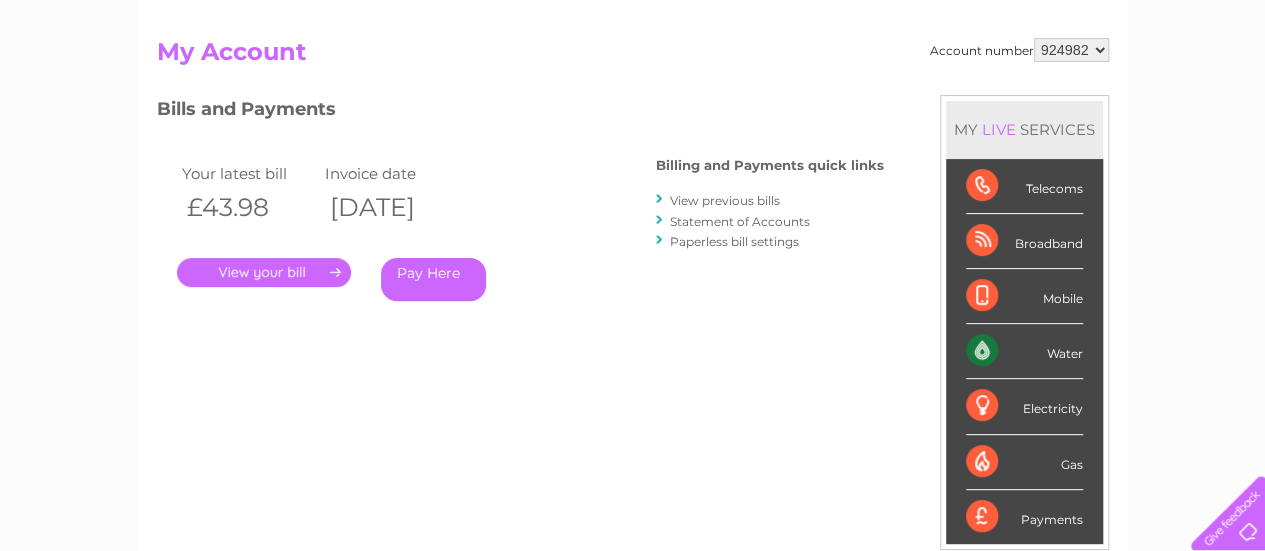 click on "View previous bills" at bounding box center [725, 200] 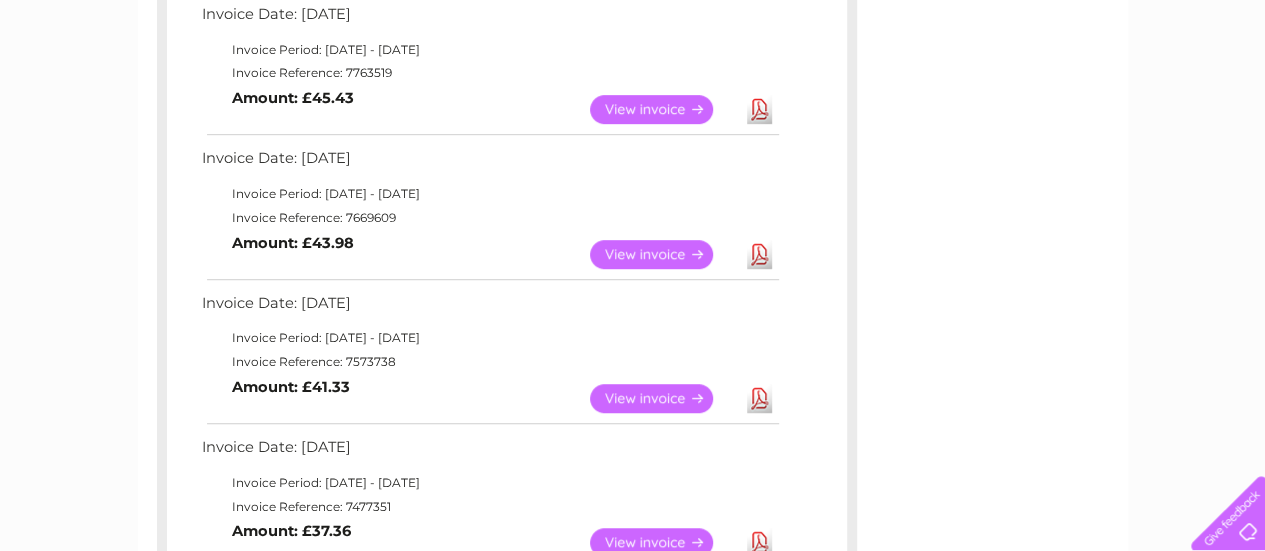 scroll, scrollTop: 520, scrollLeft: 0, axis: vertical 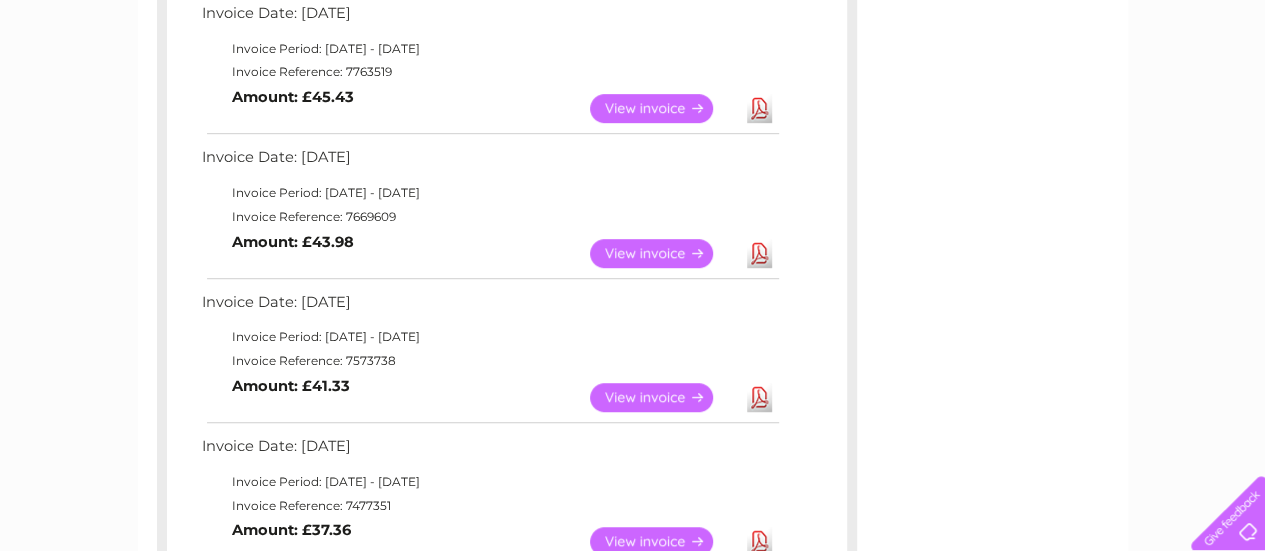 click on "Download" at bounding box center [759, 397] 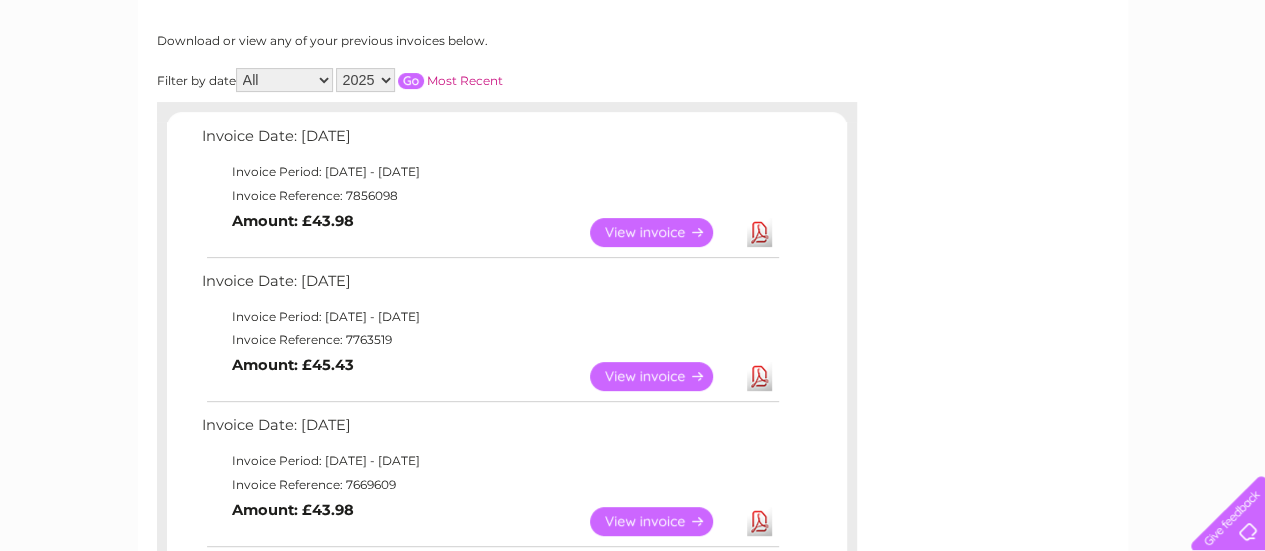 scroll, scrollTop: 0, scrollLeft: 0, axis: both 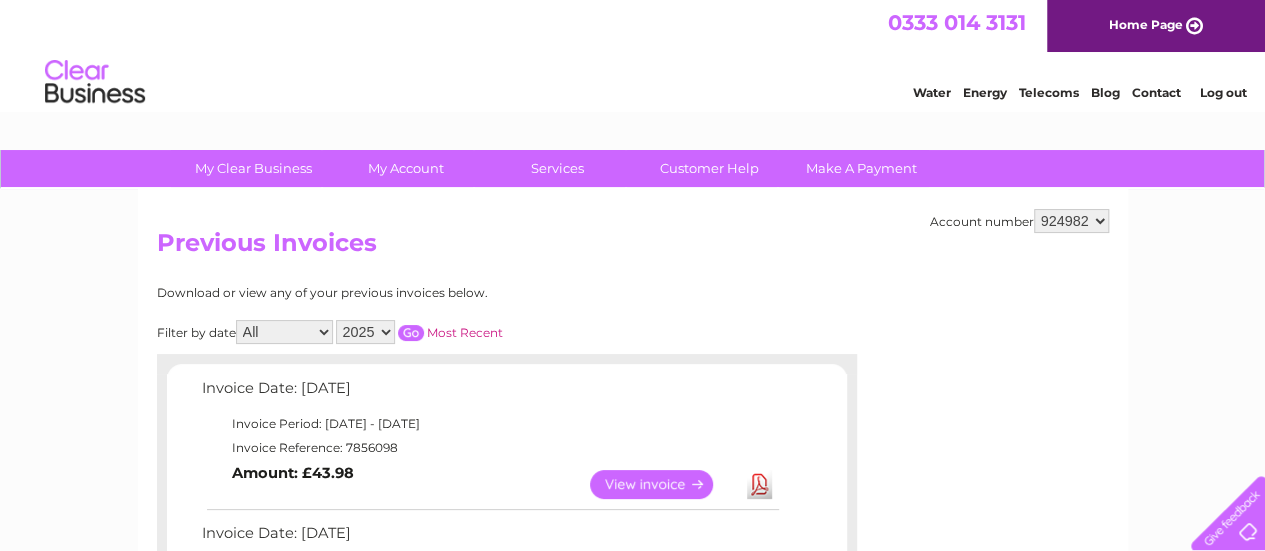 click on "Account number    924982
Previous Invoices
Download or view any of your previous invoices below.
Filter by date
All
January
February
March
April
May
June
July
August
September
October
November
[DATE]
2024
2023
2022
Most Recent
Invoice Date: [DATE]
Invoice Period: [DATE] -  [DATE]
Invoice Reference: 7856098
View
Download" at bounding box center (633, 834) 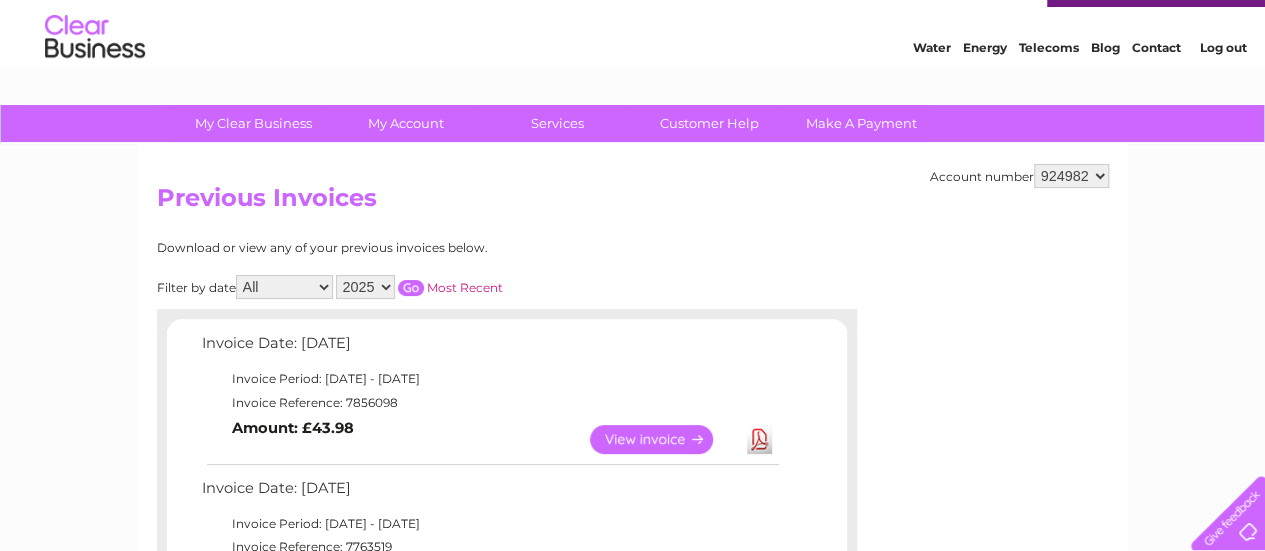 scroll, scrollTop: 38, scrollLeft: 0, axis: vertical 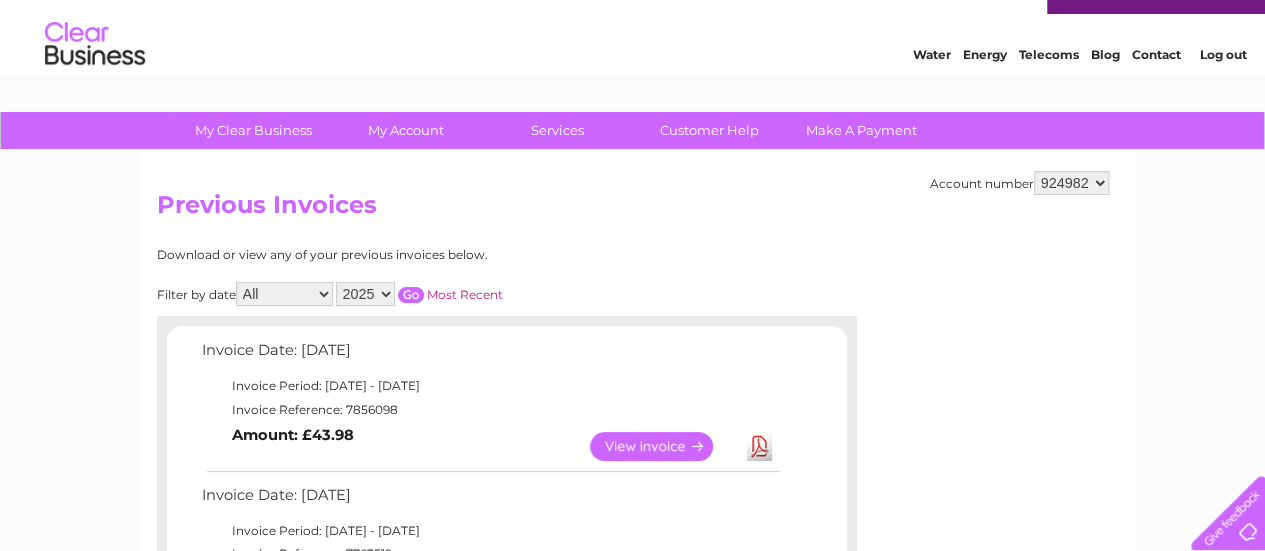 click on "Previous Invoices" at bounding box center [633, 210] 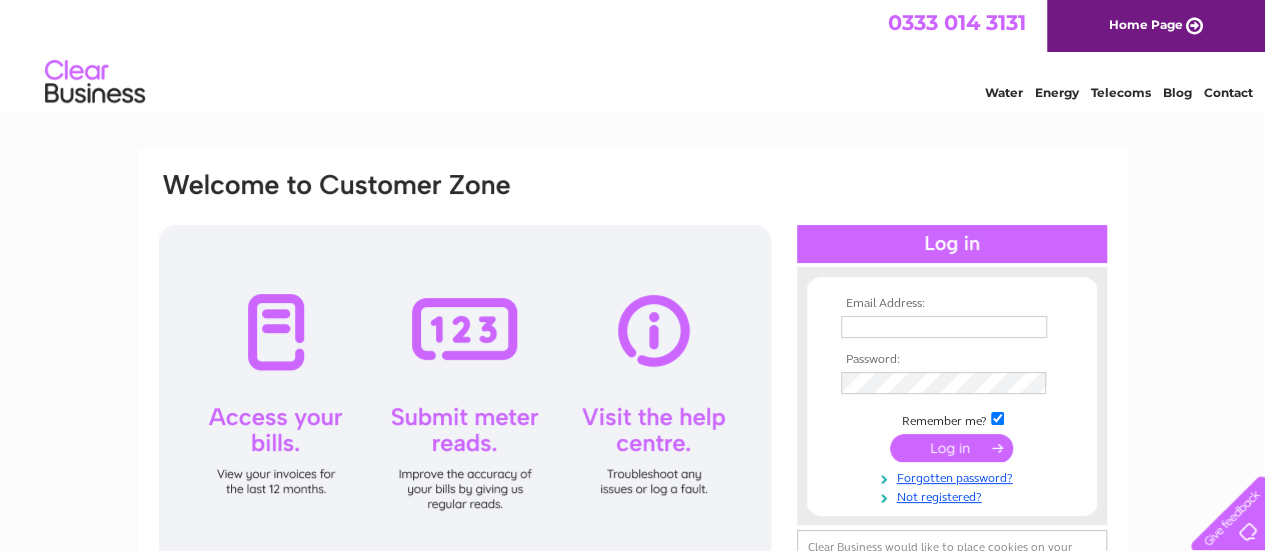scroll, scrollTop: 0, scrollLeft: 0, axis: both 